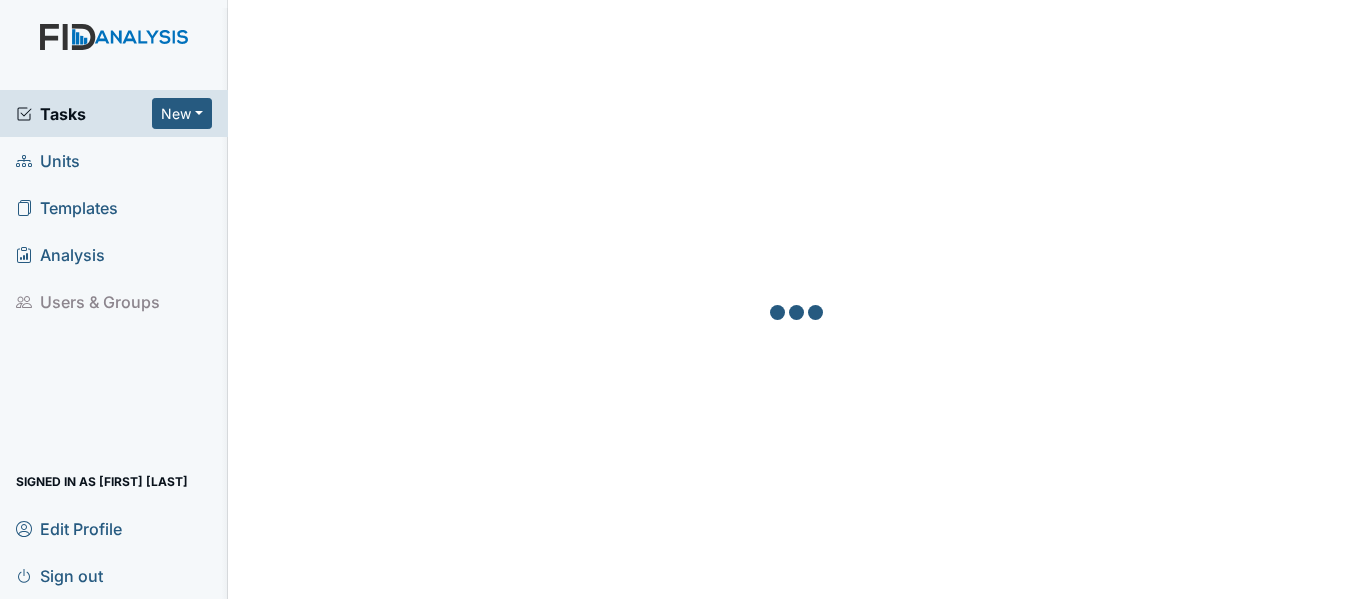 scroll, scrollTop: 0, scrollLeft: 0, axis: both 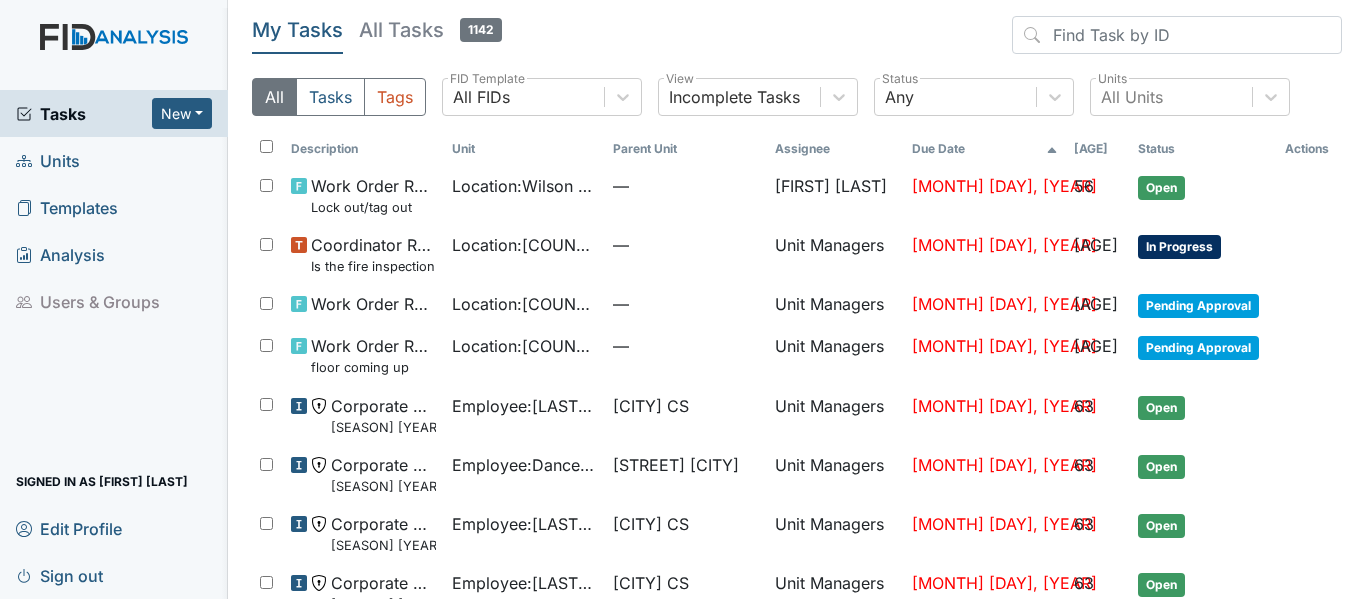 click on "Units" at bounding box center (48, 160) 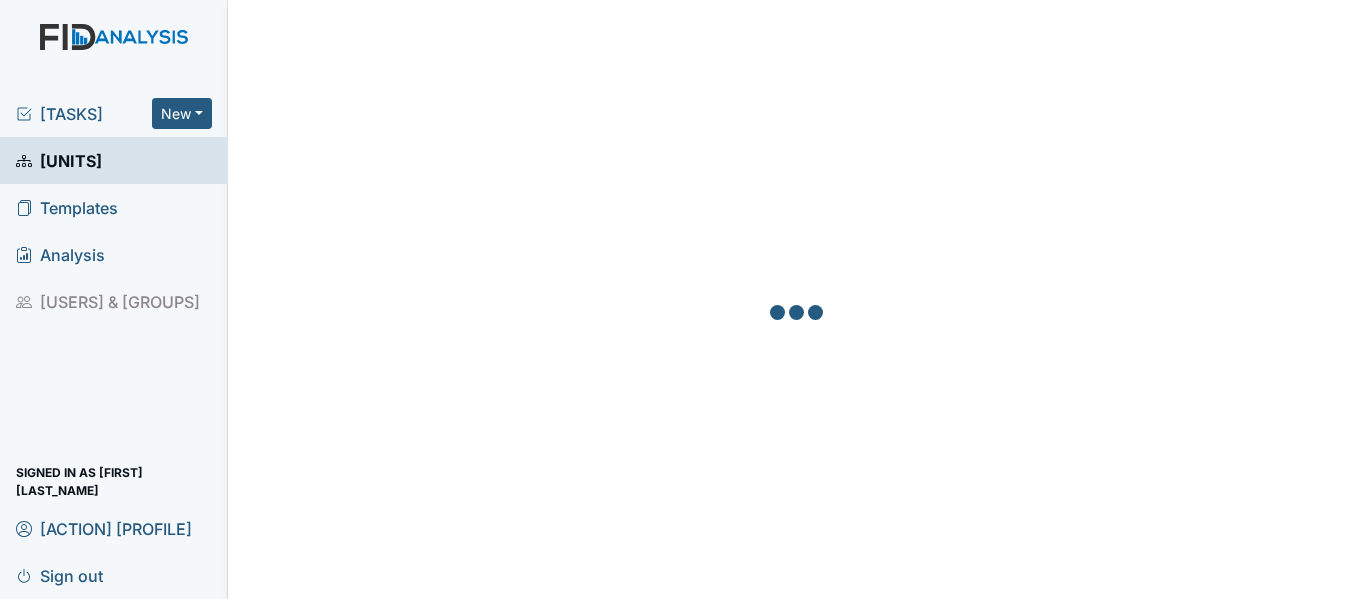 scroll, scrollTop: 0, scrollLeft: 0, axis: both 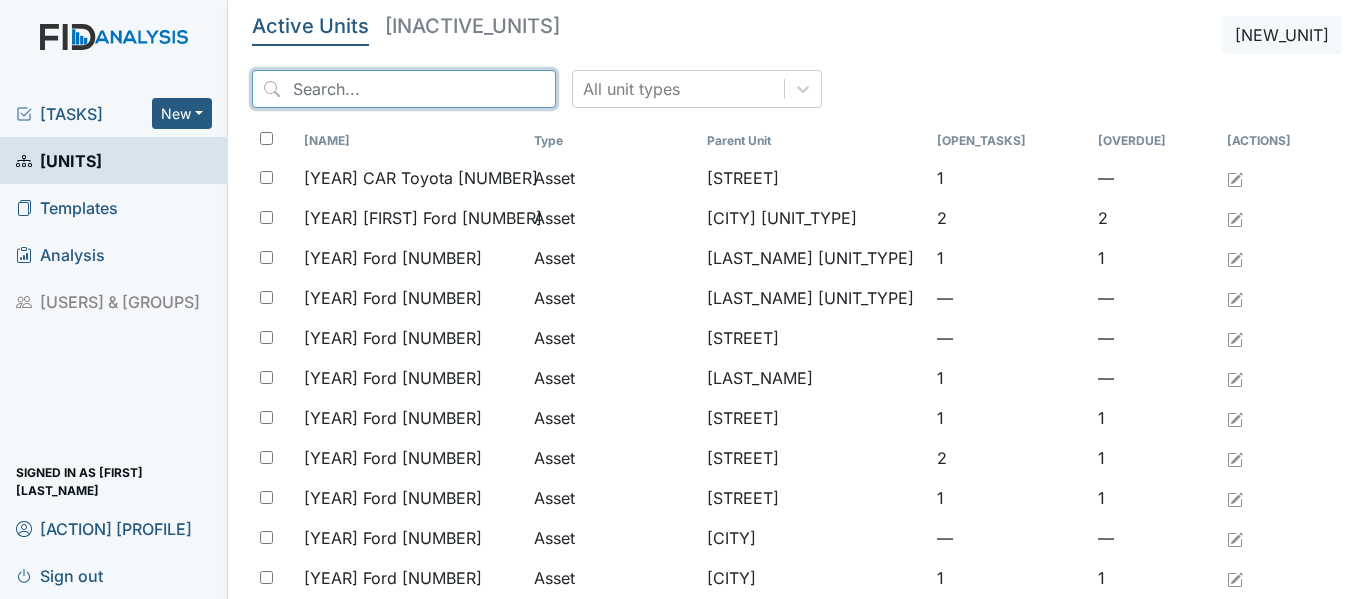 click at bounding box center [404, 89] 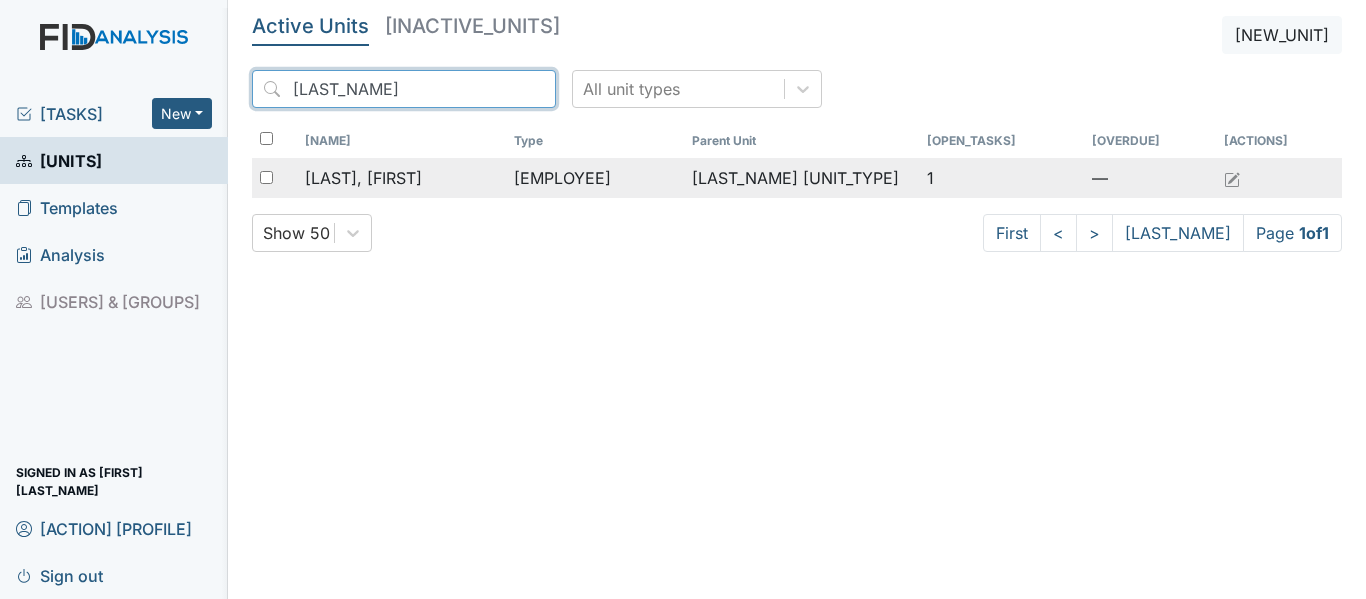 type on "[LAST_NAME]" 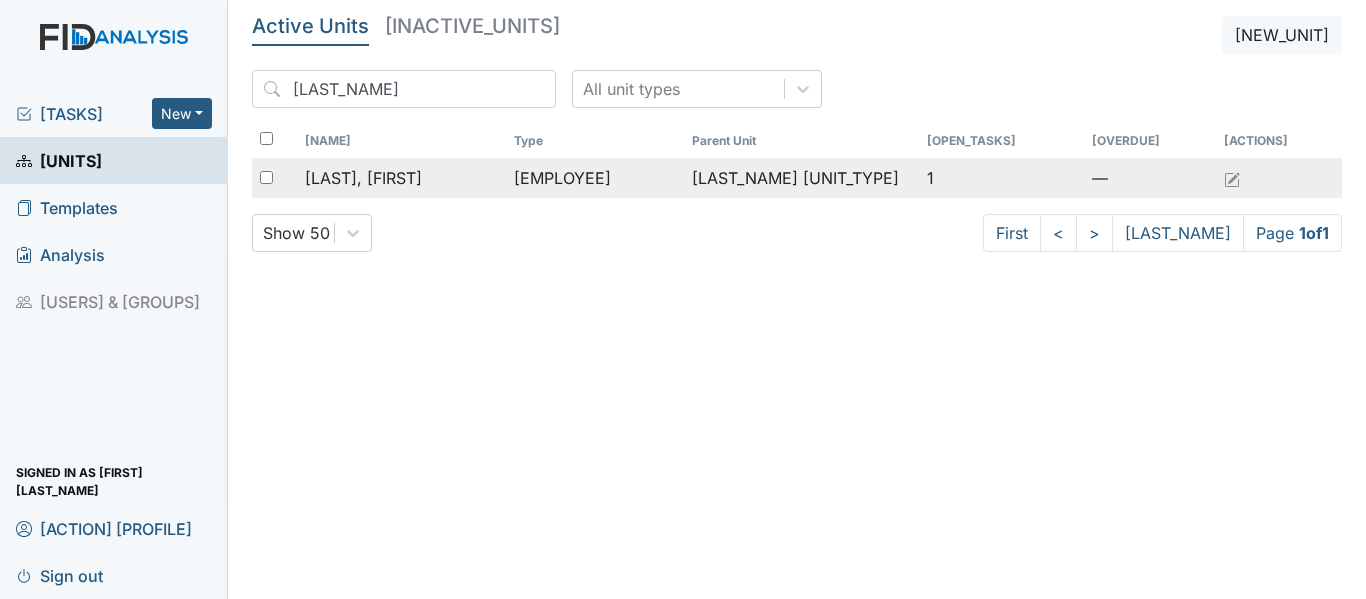 click on "[EMPLOYEE]" at bounding box center (595, 178) 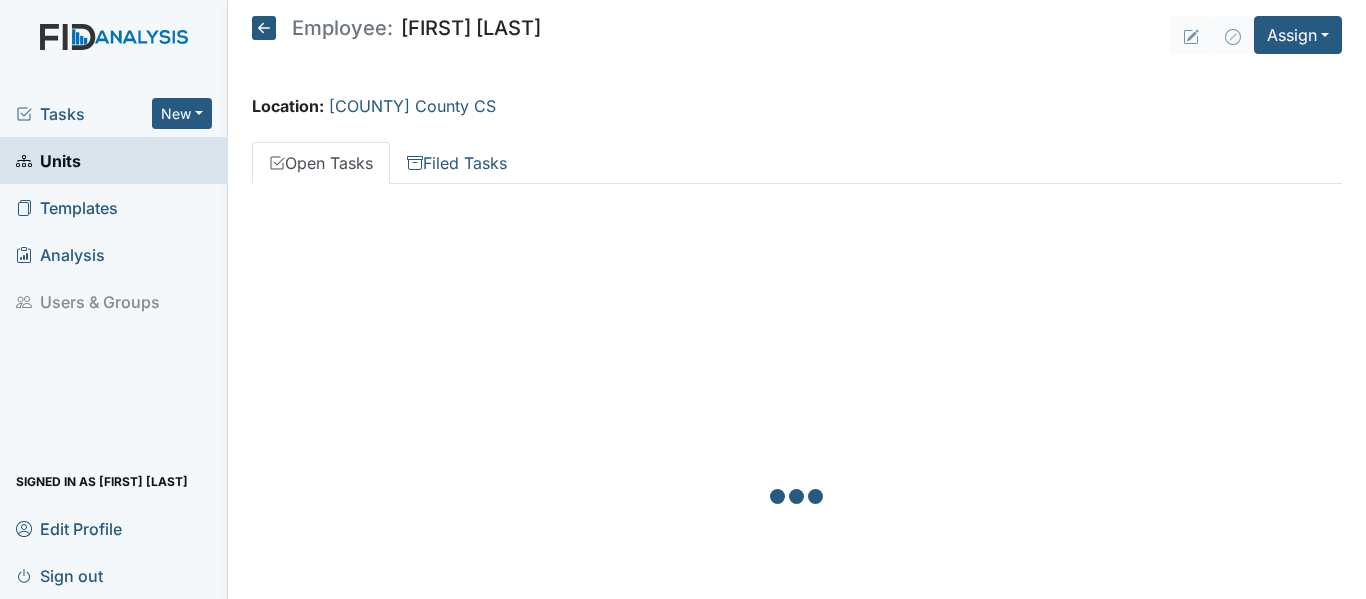 scroll, scrollTop: 0, scrollLeft: 0, axis: both 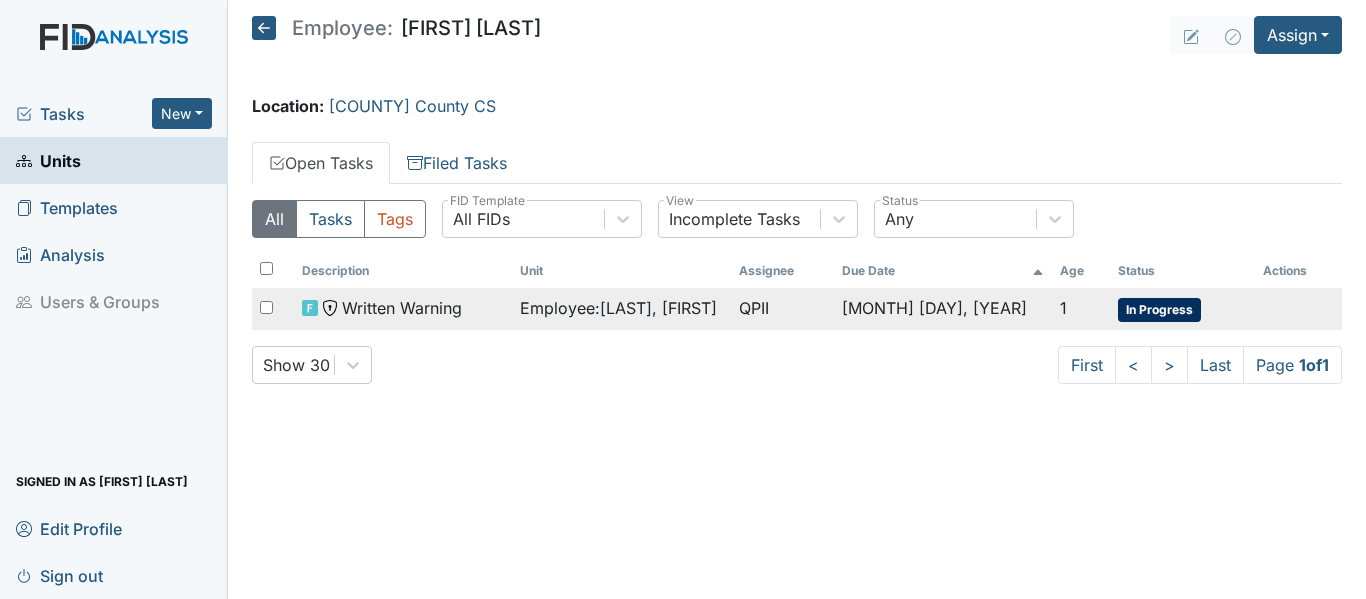click on "QPII" at bounding box center (782, 309) 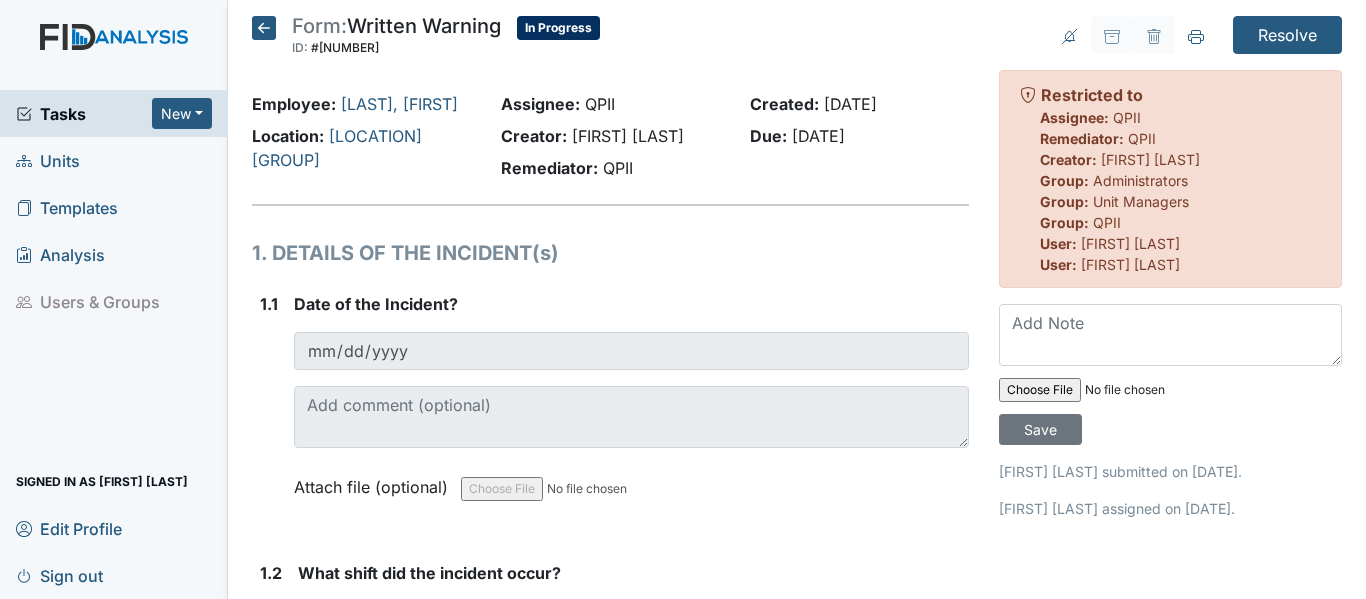 scroll, scrollTop: 0, scrollLeft: 0, axis: both 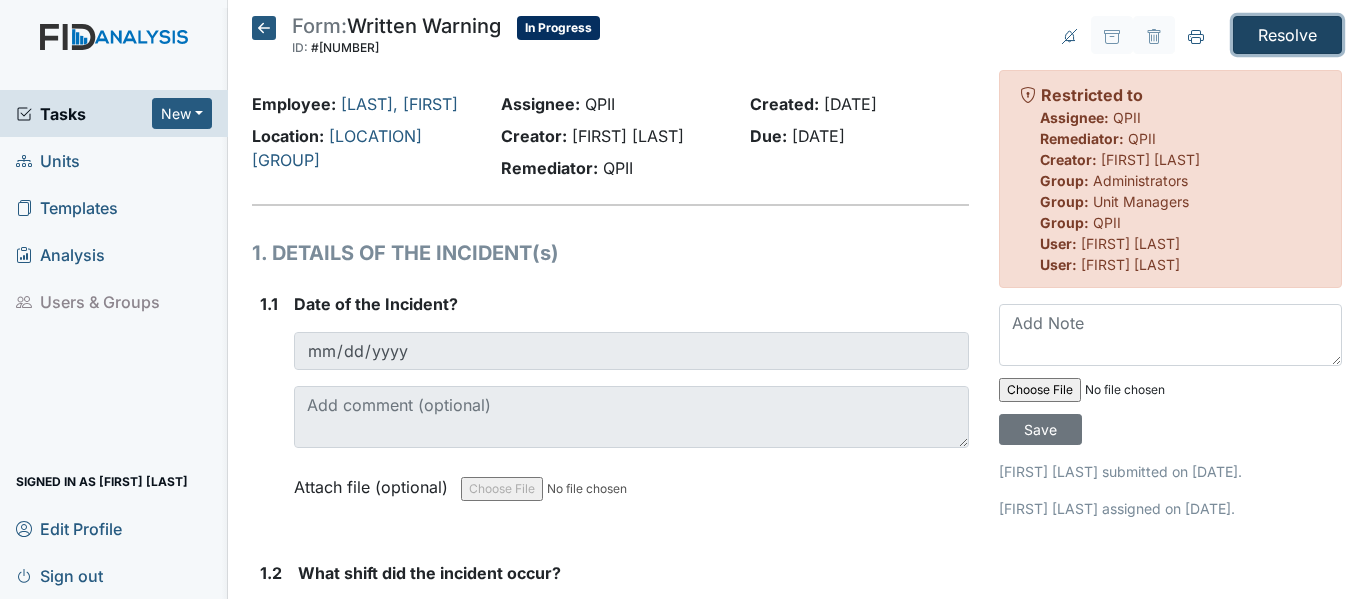 click on "Resolve" at bounding box center [1287, 35] 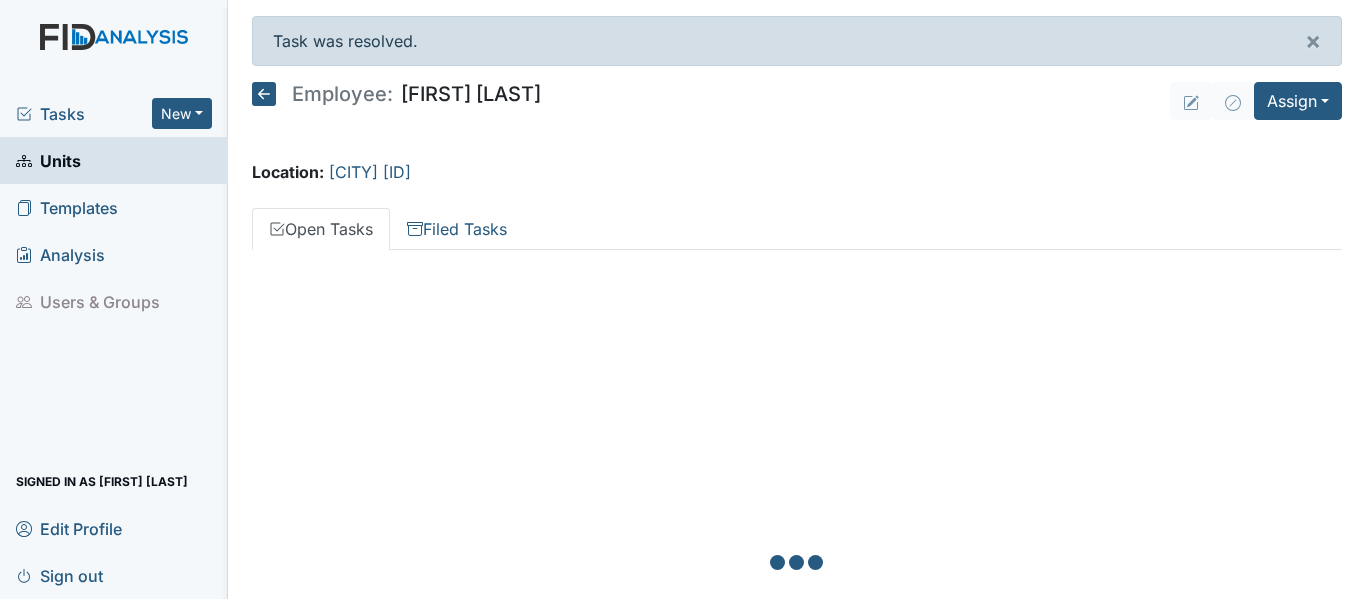 scroll, scrollTop: 0, scrollLeft: 0, axis: both 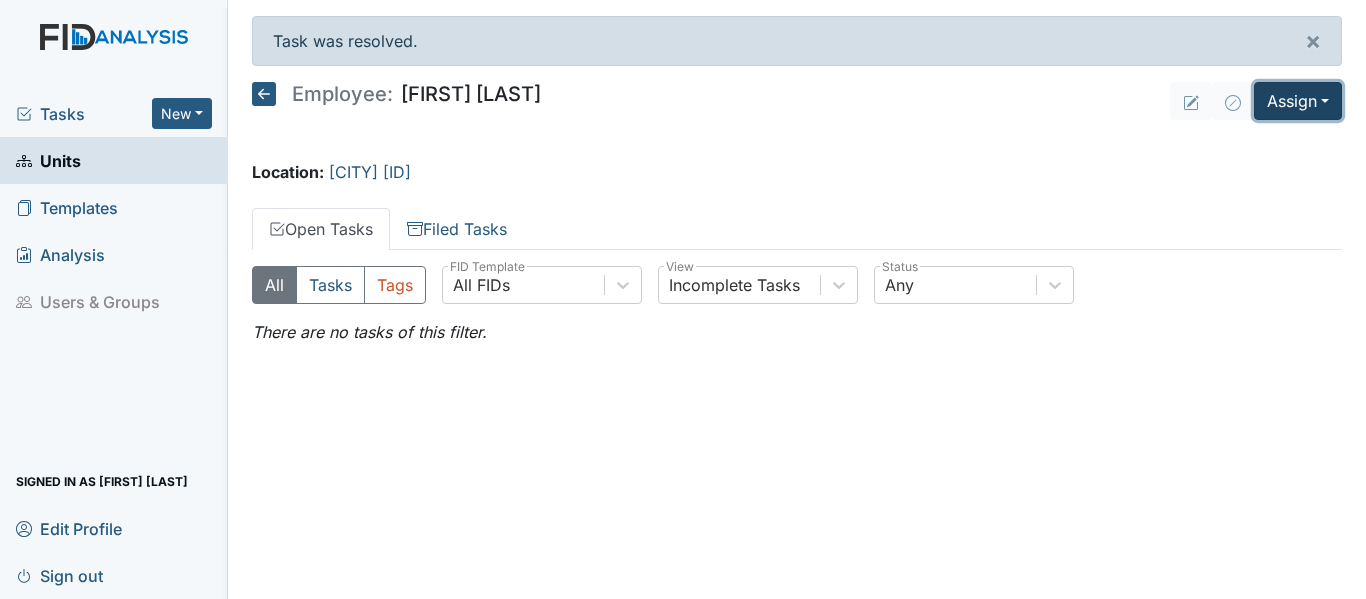 click on "Assign" at bounding box center (1298, 101) 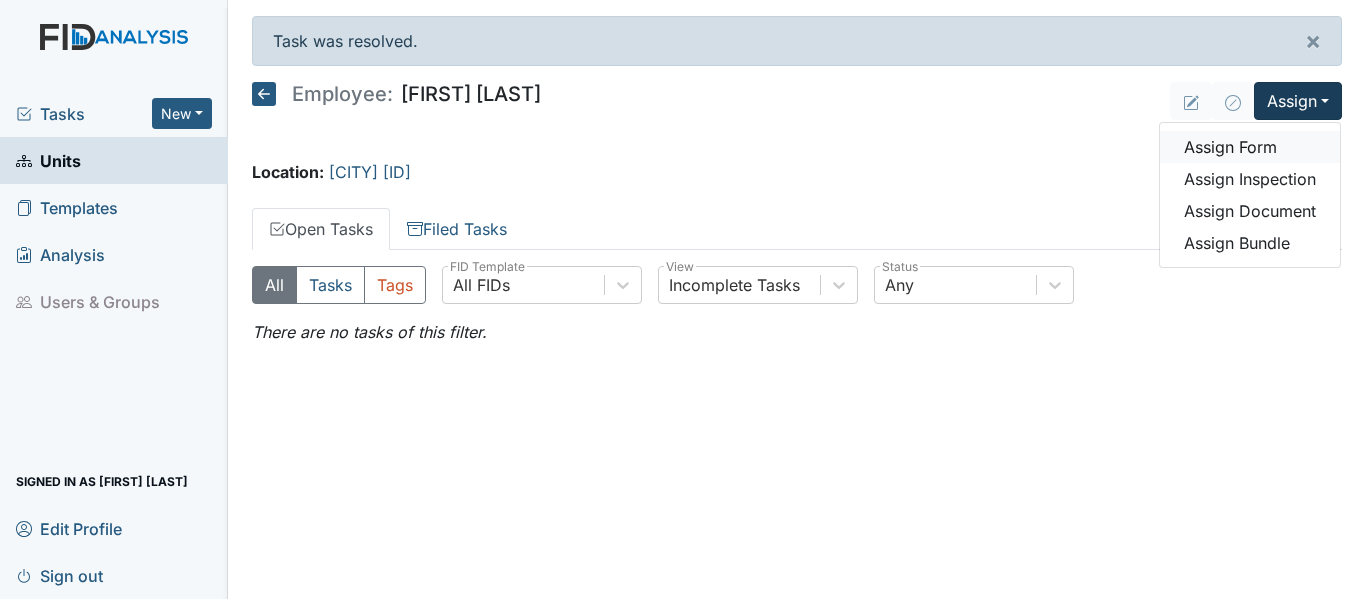 click on "[ACTION] [DOCUMENT]" at bounding box center [1250, 147] 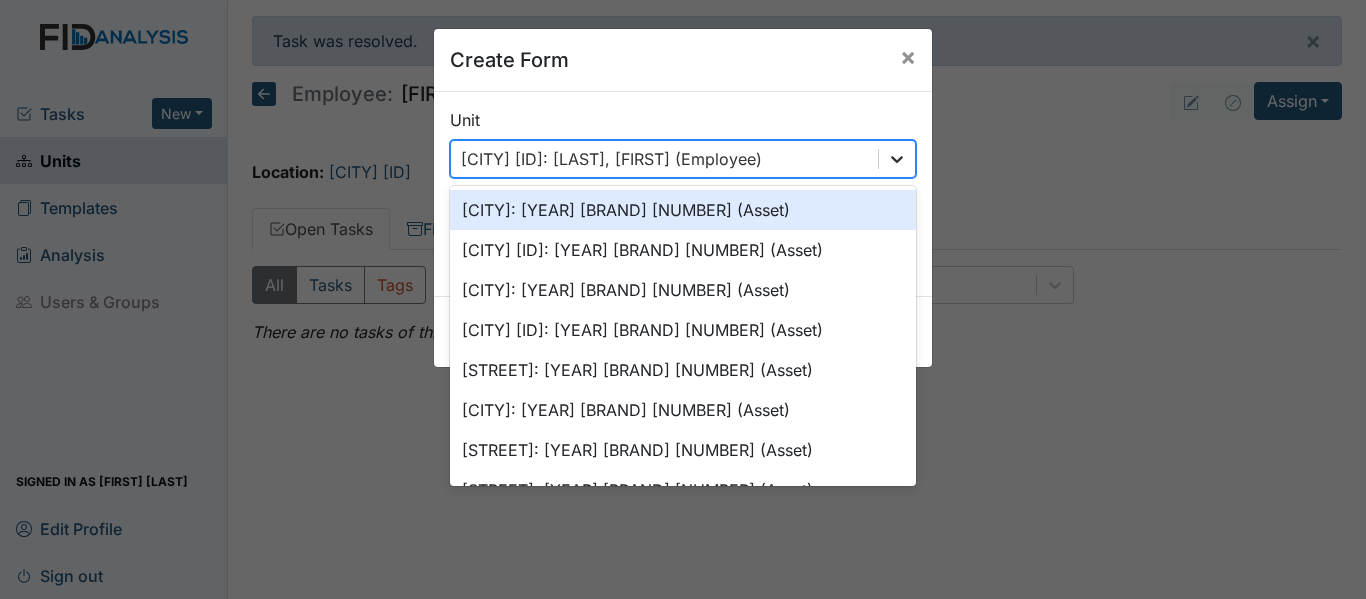 click at bounding box center (897, 159) 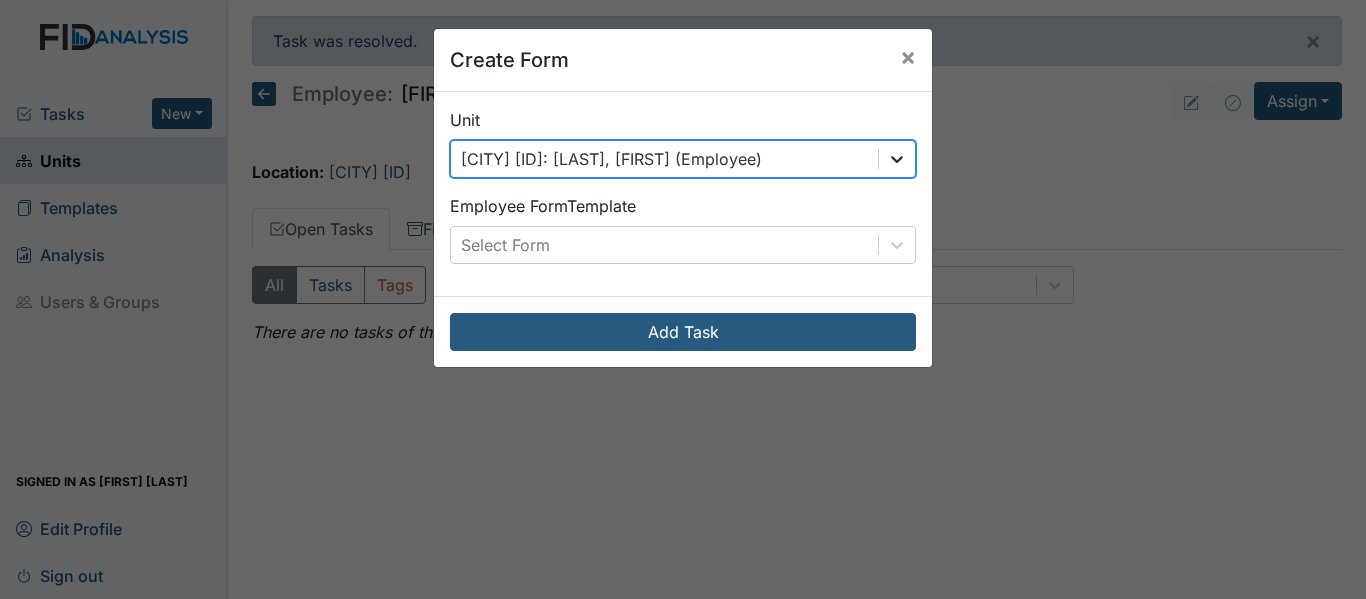 click at bounding box center (897, 159) 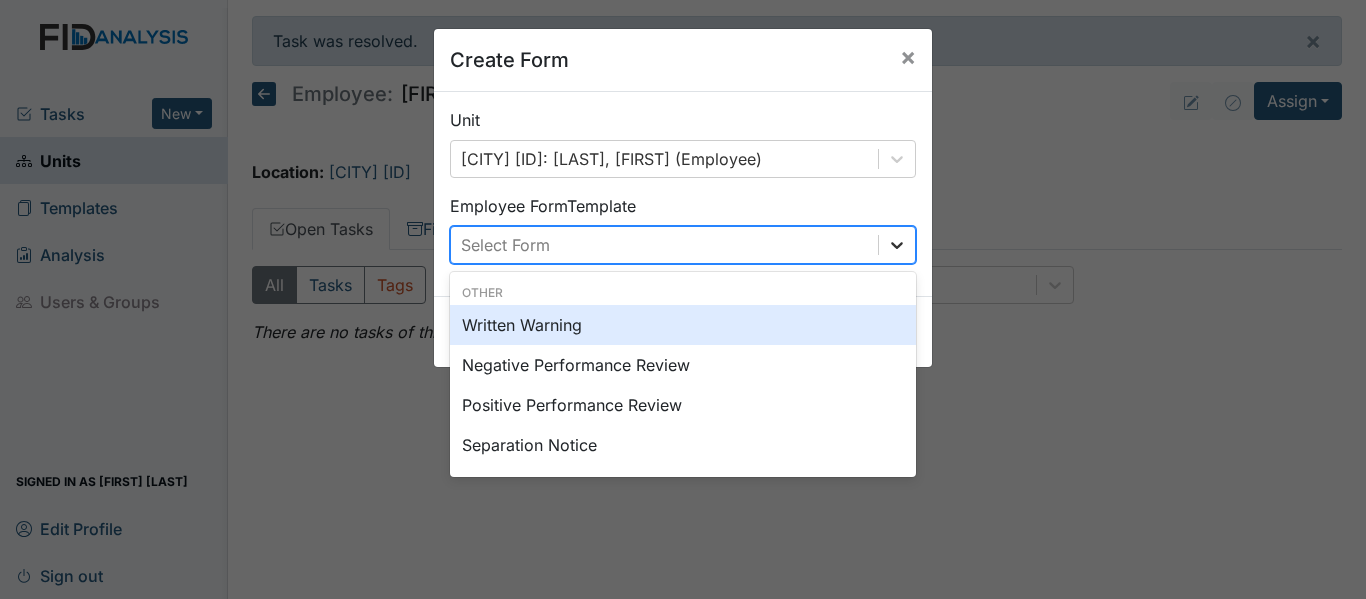 click at bounding box center [897, 245] 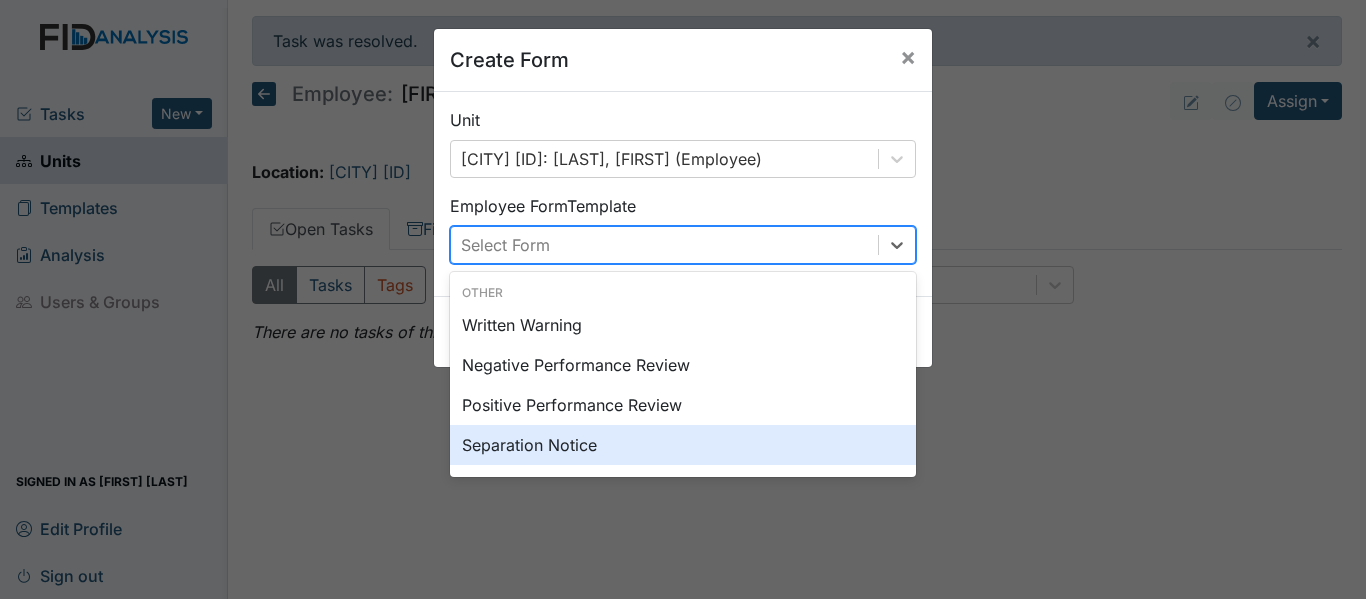 click on "Separation Notice" at bounding box center (683, 445) 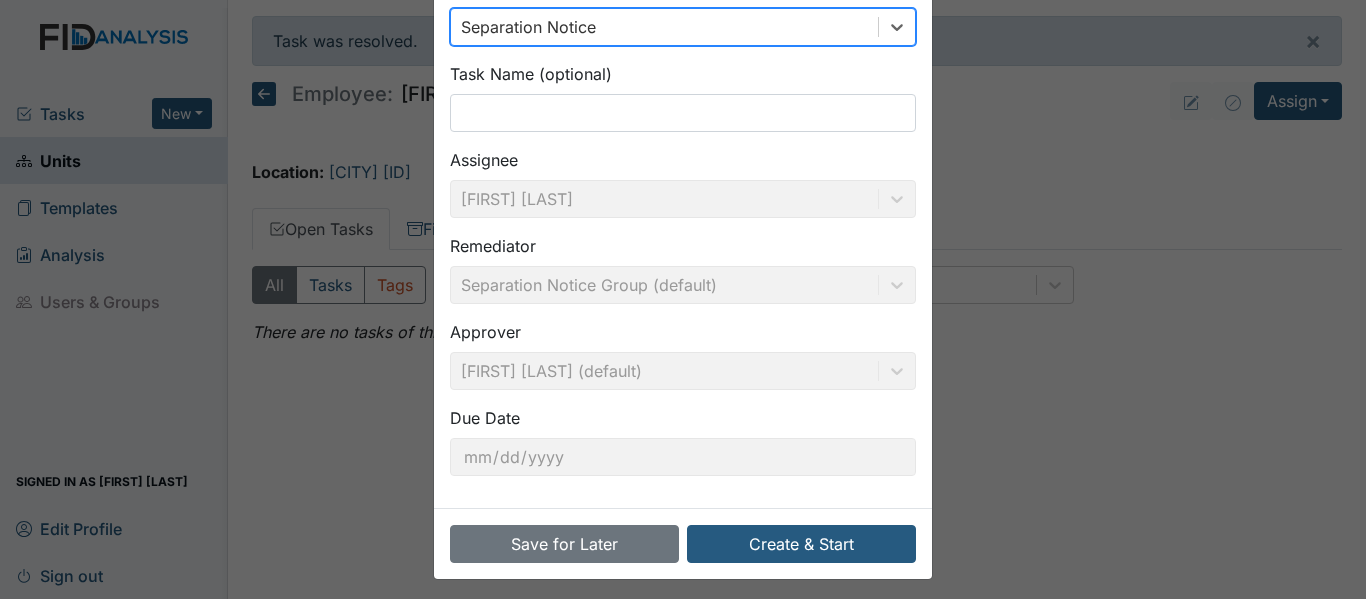scroll, scrollTop: 227, scrollLeft: 0, axis: vertical 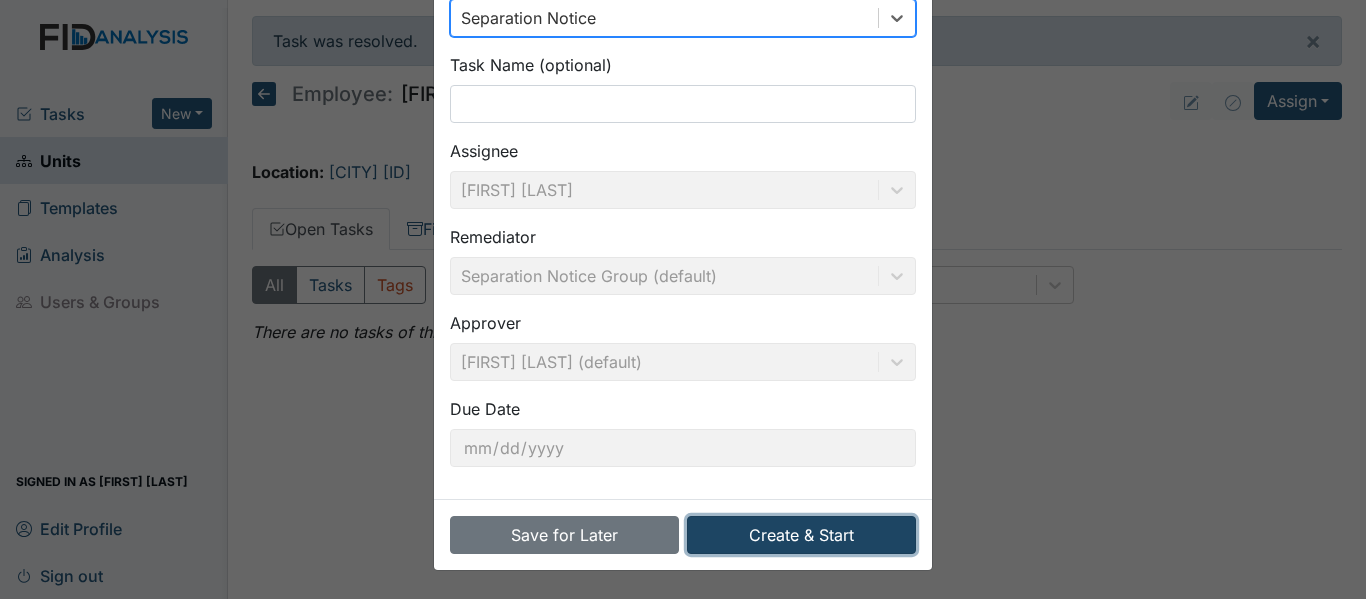 click on "Create & Start" at bounding box center (801, 535) 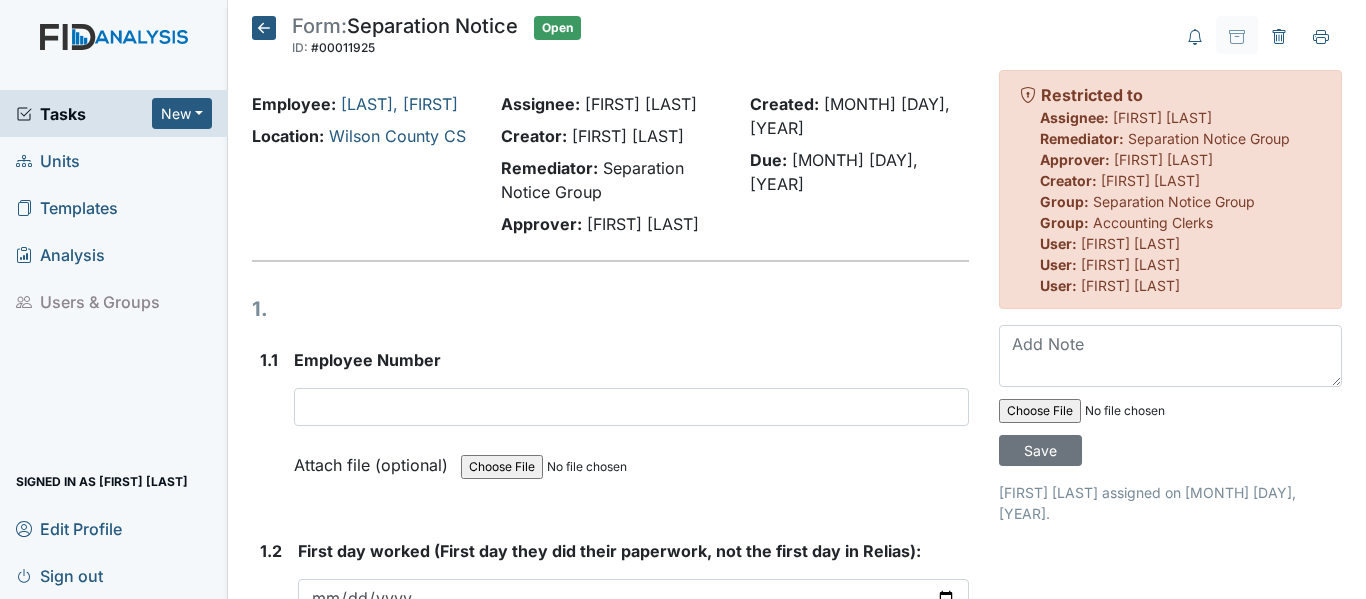 scroll, scrollTop: 0, scrollLeft: 0, axis: both 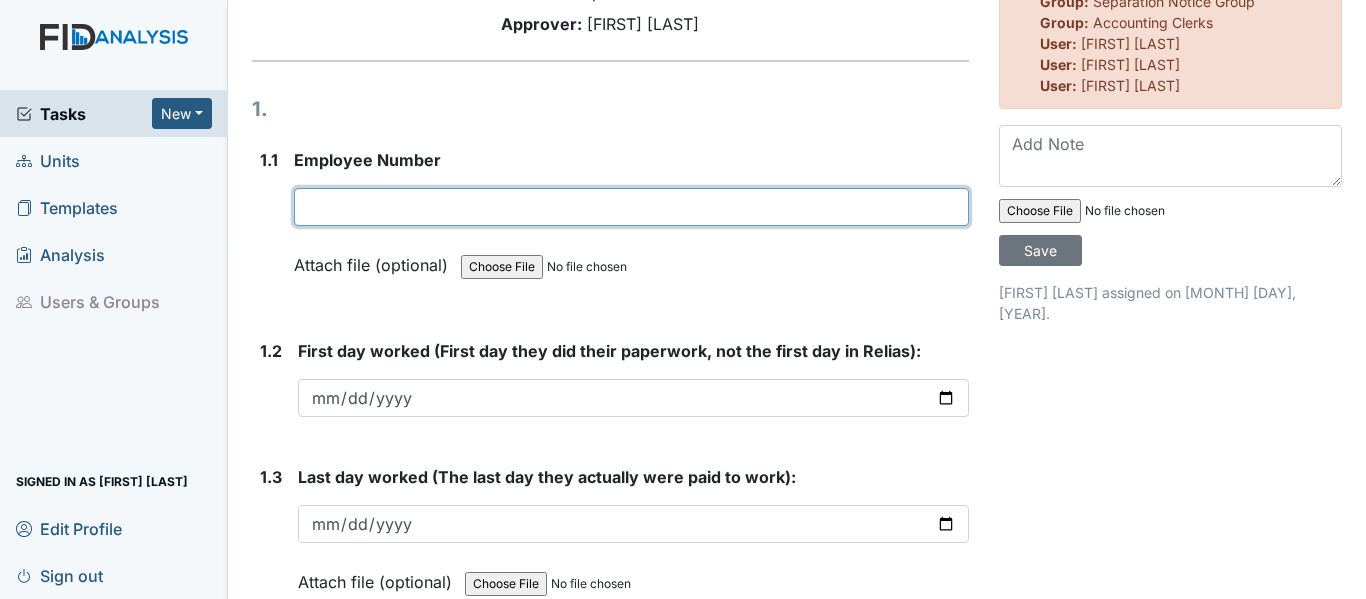 click at bounding box center (631, 207) 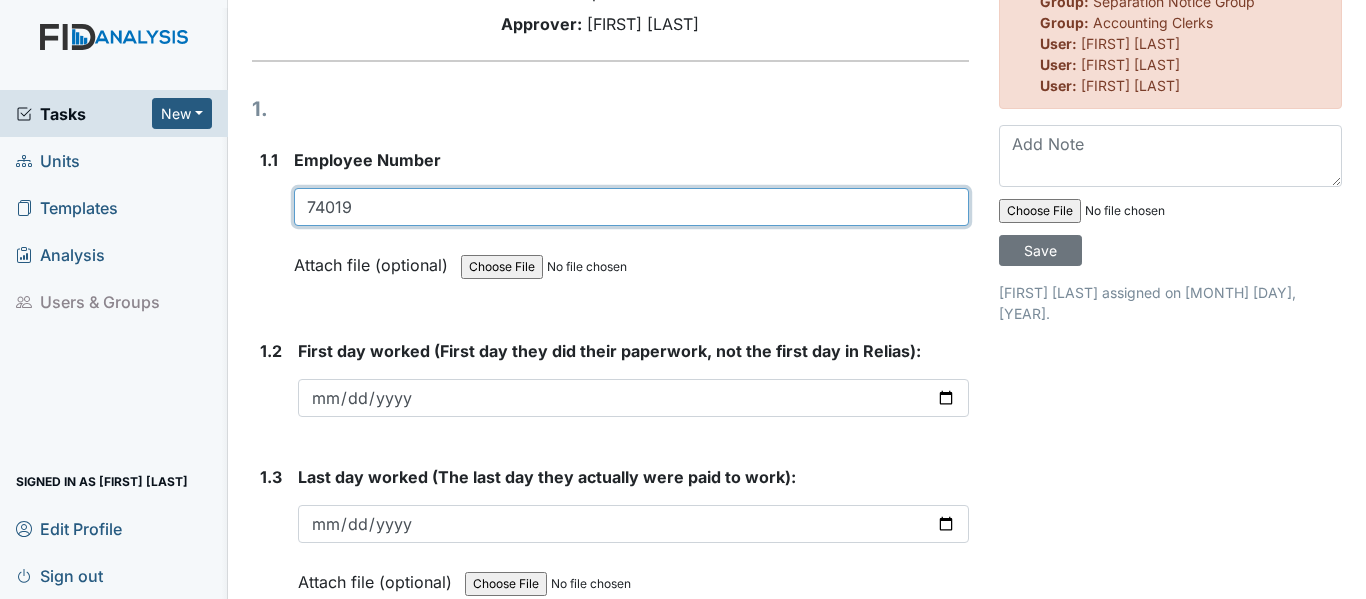 type on "74019" 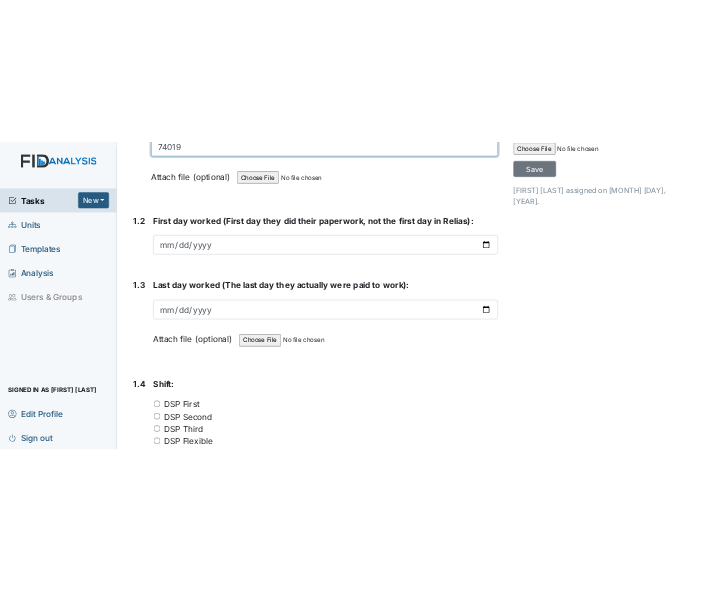 scroll, scrollTop: 400, scrollLeft: 0, axis: vertical 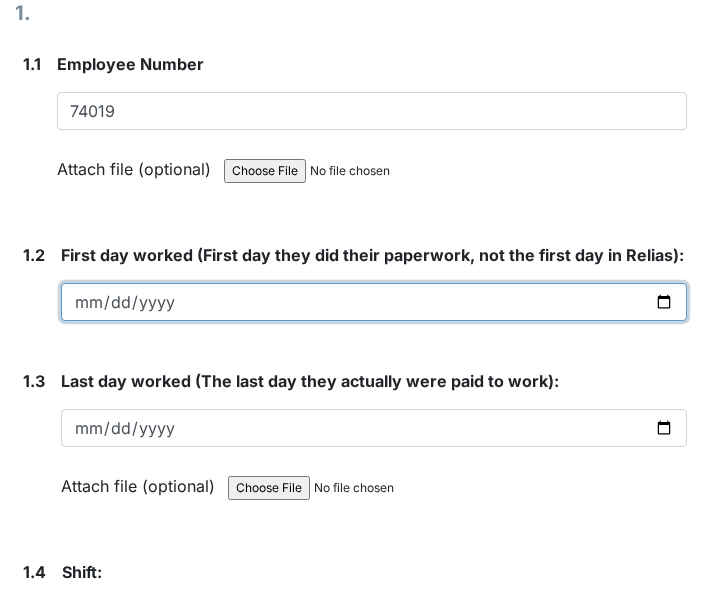 click at bounding box center [374, 302] 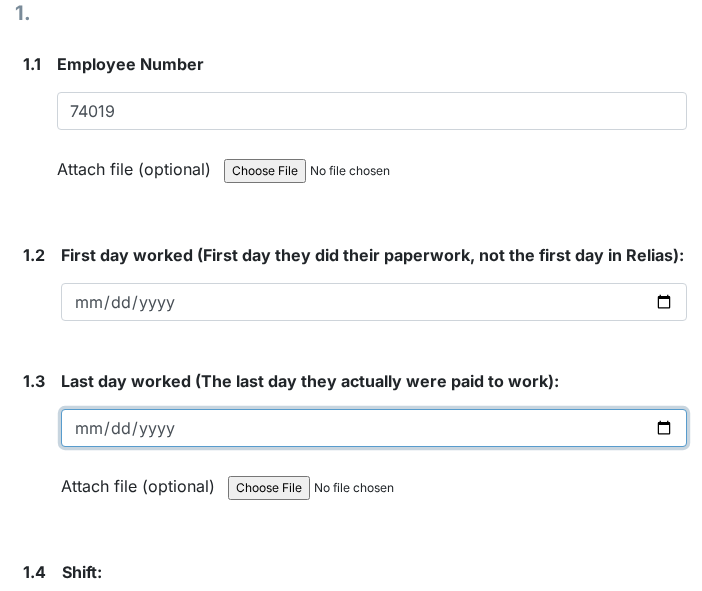 click at bounding box center [374, 428] 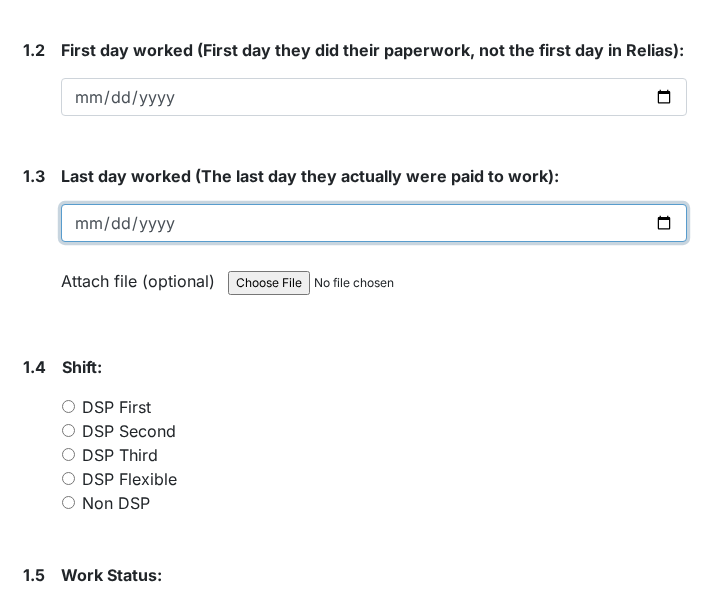 scroll, scrollTop: 700, scrollLeft: 0, axis: vertical 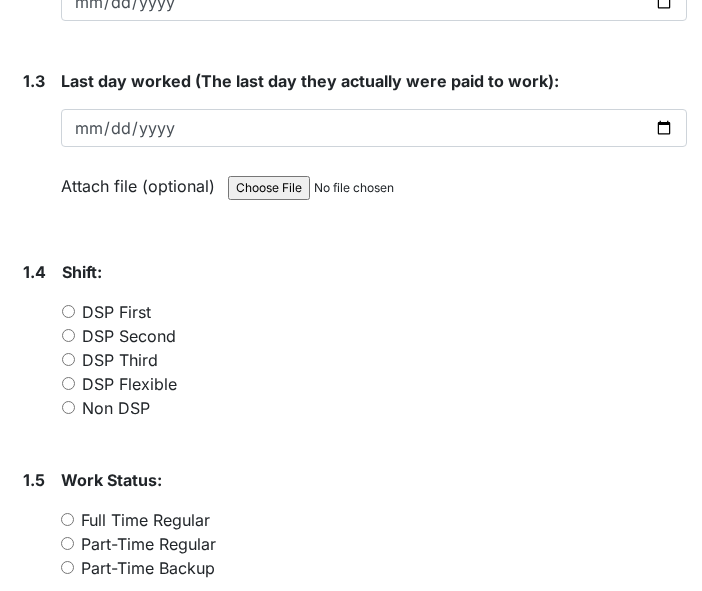 click on "DSP Flexible" at bounding box center [68, 383] 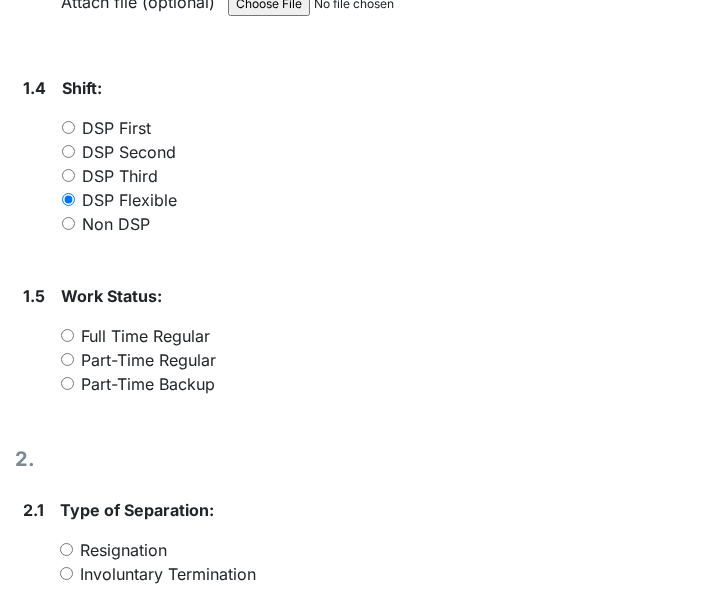 scroll, scrollTop: 900, scrollLeft: 0, axis: vertical 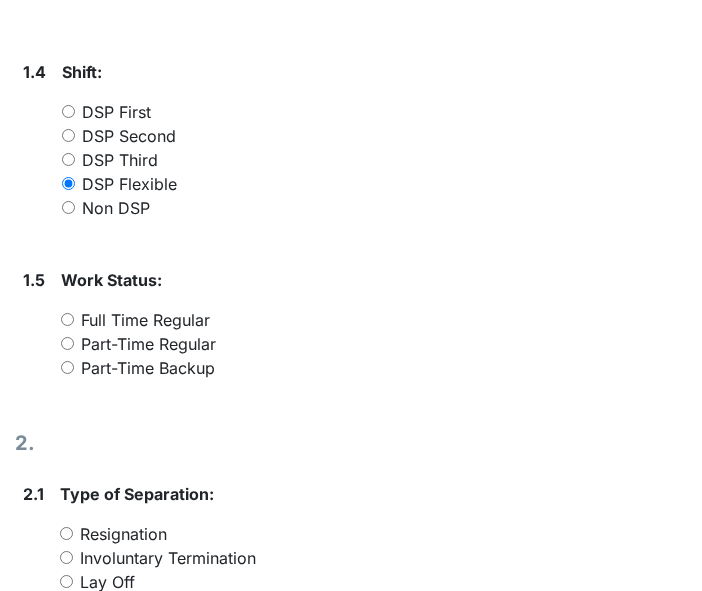 click on "Full Time Regular" at bounding box center [67, 319] 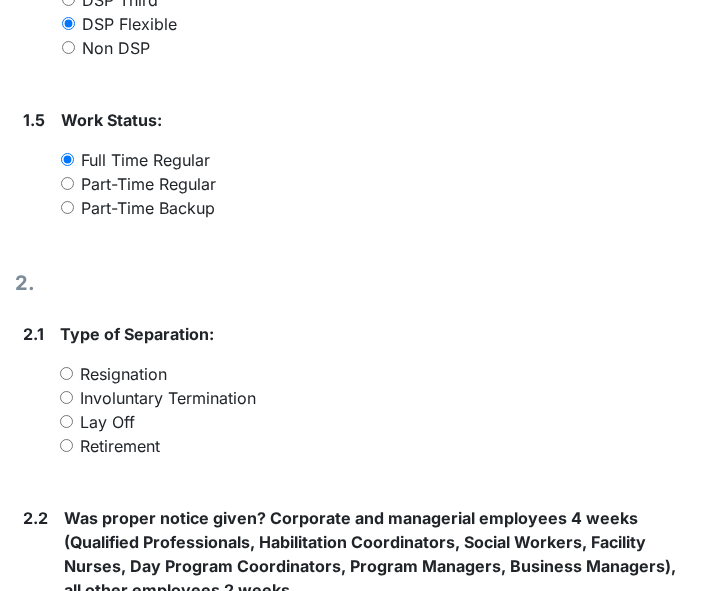 scroll, scrollTop: 1100, scrollLeft: 0, axis: vertical 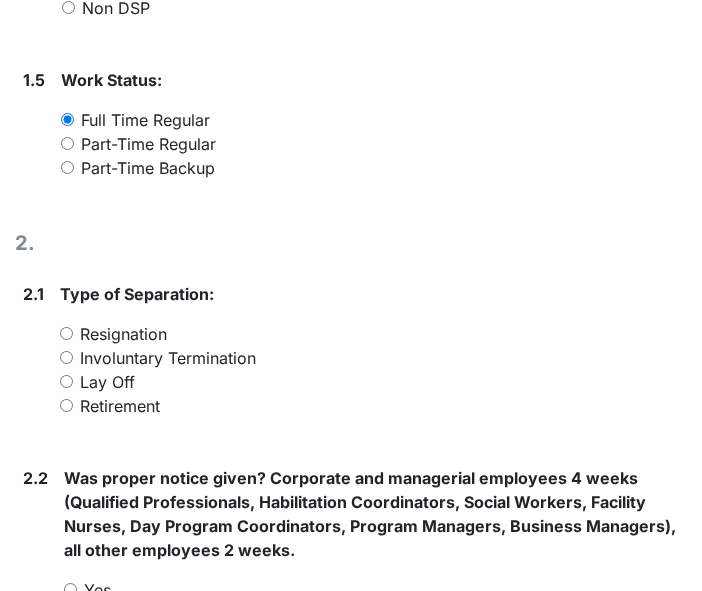 click on "Involuntary Termination" at bounding box center (168, 358) 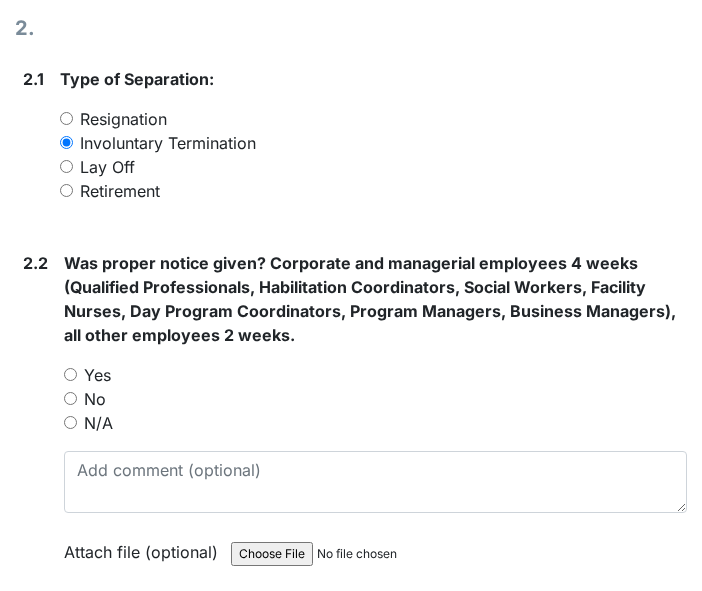 scroll, scrollTop: 1400, scrollLeft: 0, axis: vertical 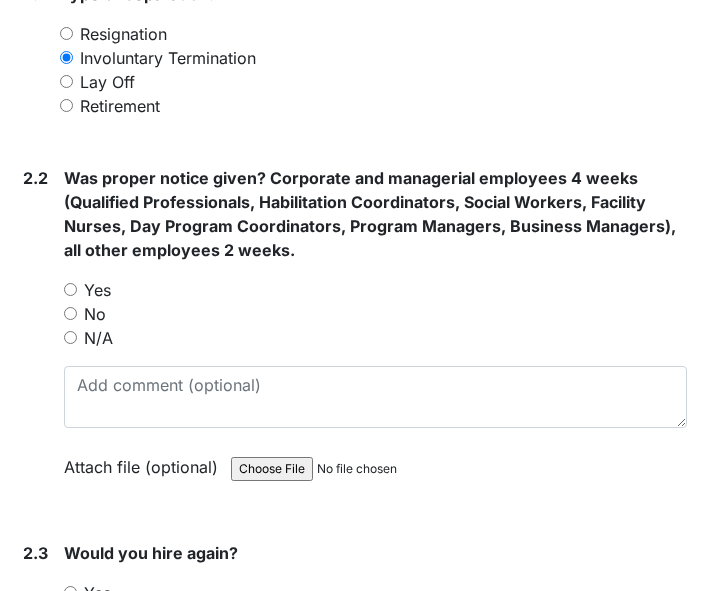click on "N/A" at bounding box center (98, 338) 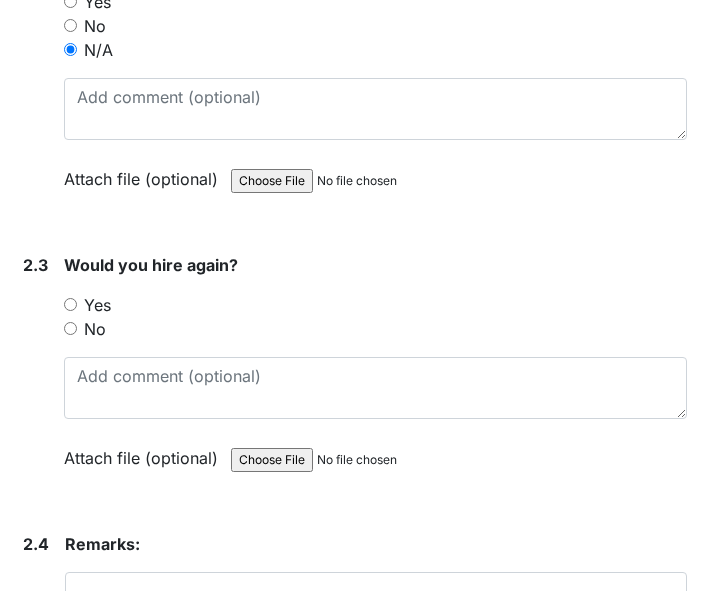 scroll, scrollTop: 1700, scrollLeft: 0, axis: vertical 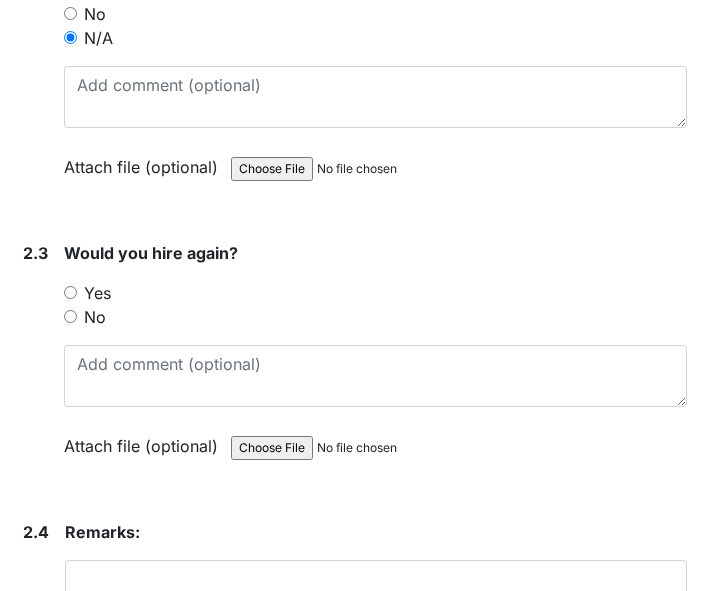 click on "No" at bounding box center (95, 317) 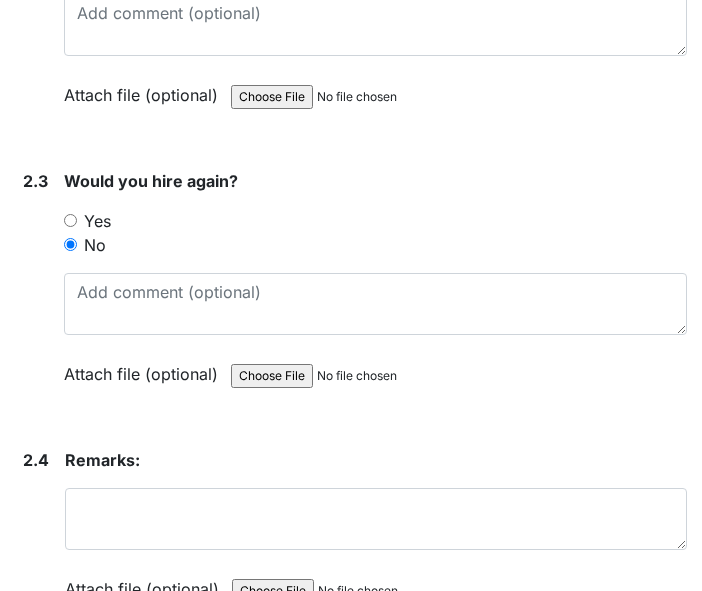 scroll, scrollTop: 2000, scrollLeft: 0, axis: vertical 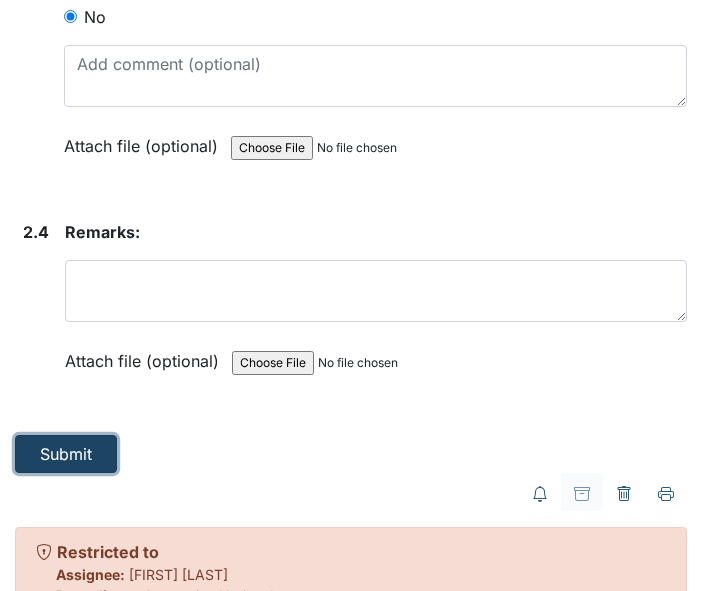 click on "Submit" at bounding box center [66, 454] 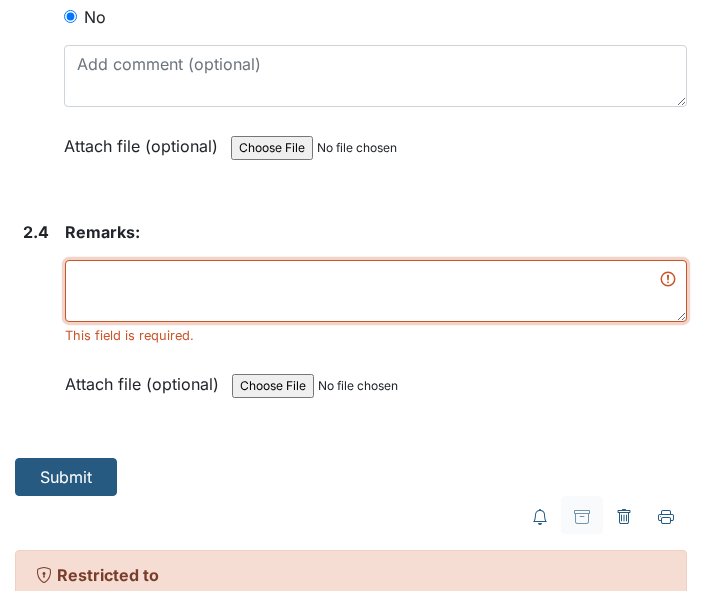 click at bounding box center (376, 291) 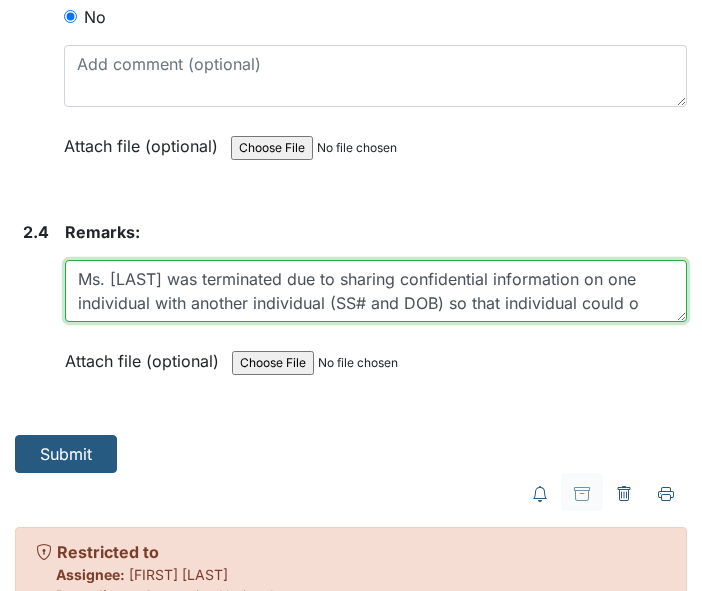 scroll, scrollTop: 16, scrollLeft: 0, axis: vertical 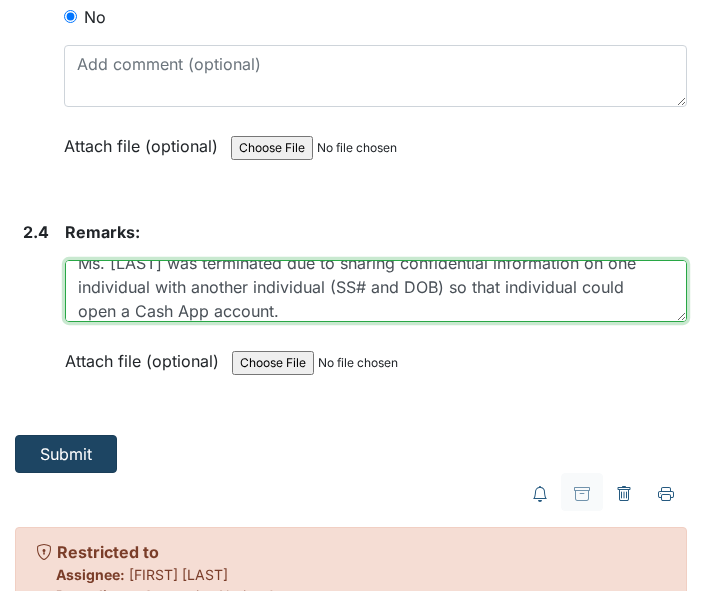 type on "Ms. [LAST] was terminated due to sharing confidential information on one individual with another individual (SS# and DOB) so that individual could open a Cash App account." 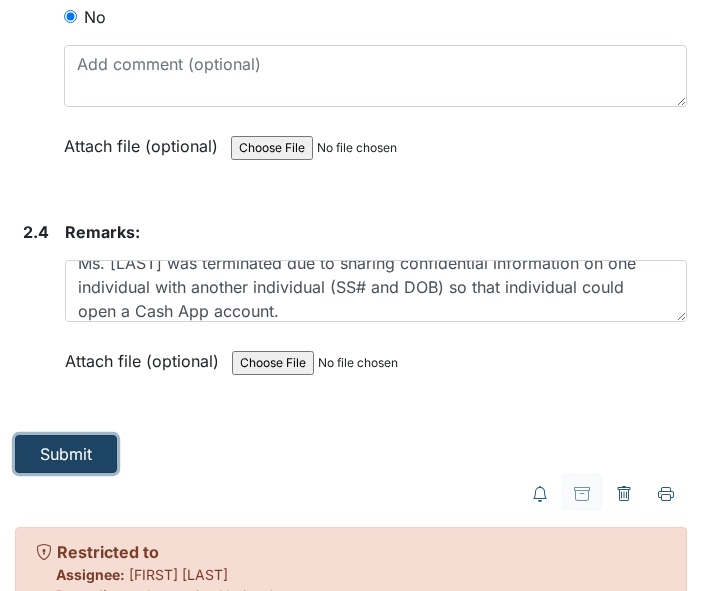 click on "Submit" at bounding box center (66, 454) 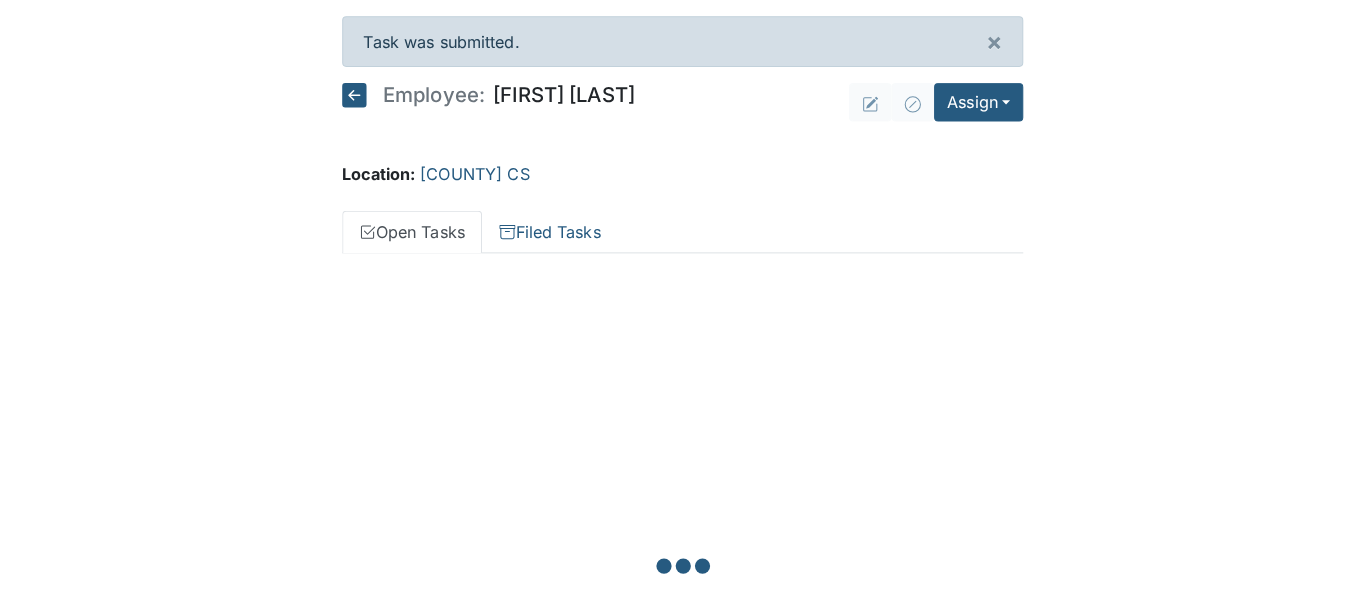 scroll, scrollTop: 0, scrollLeft: 0, axis: both 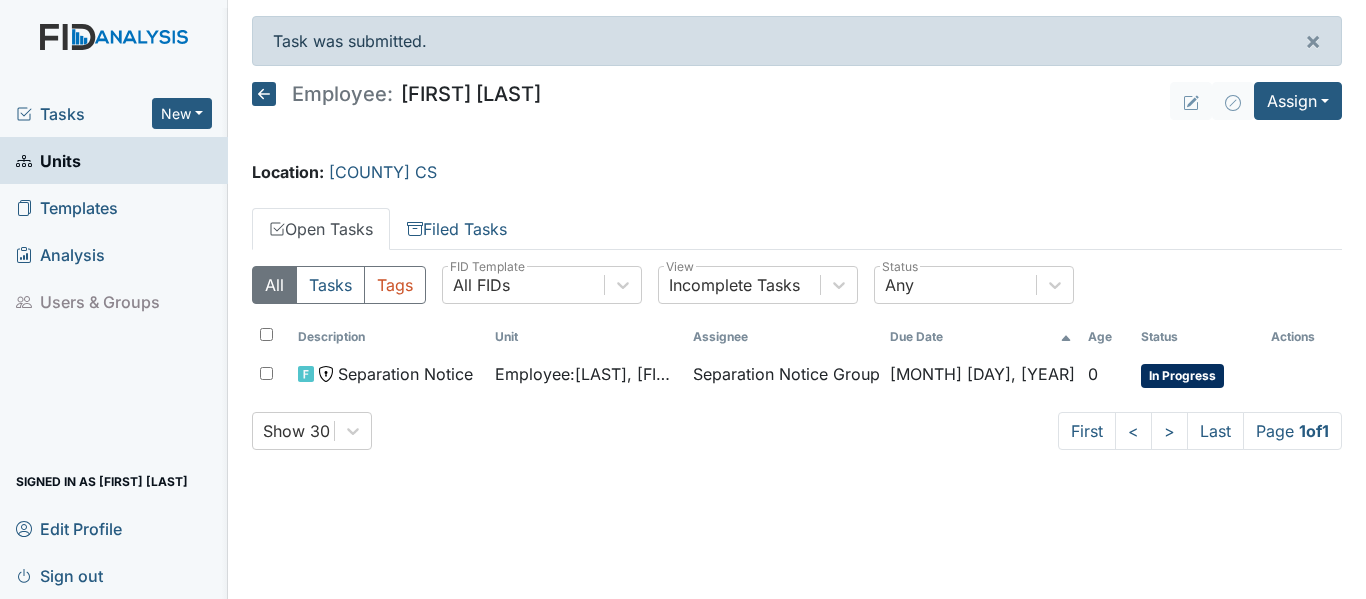 click on "Units" at bounding box center (48, 160) 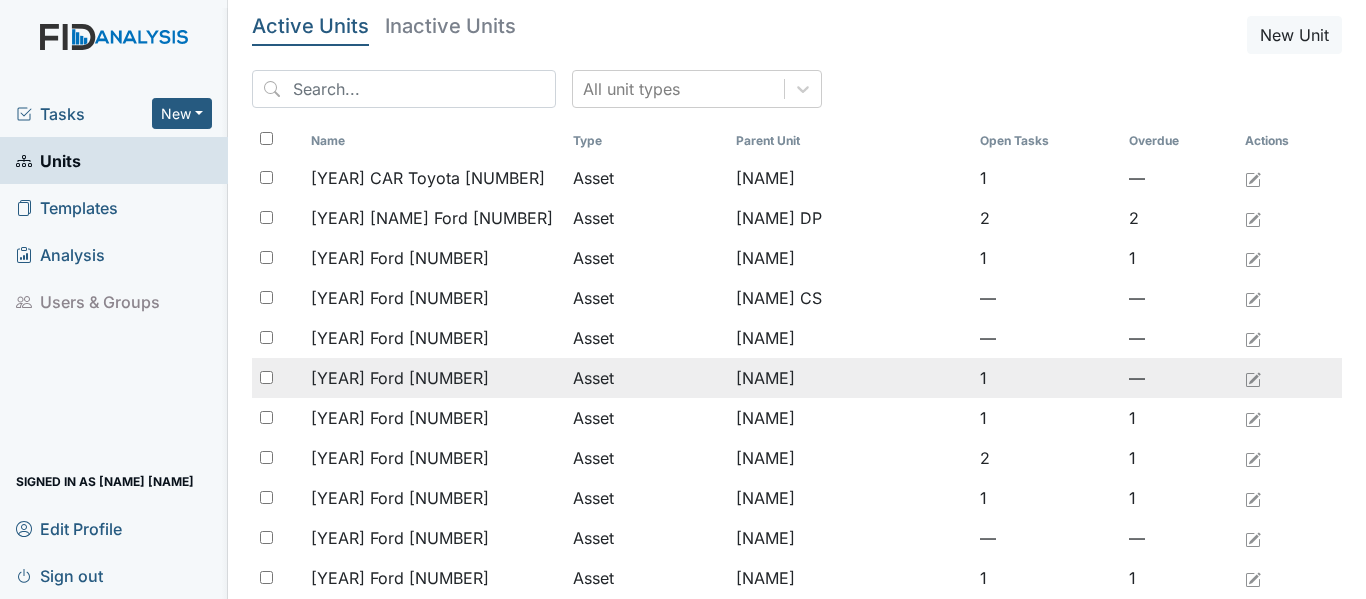 scroll, scrollTop: 0, scrollLeft: 0, axis: both 